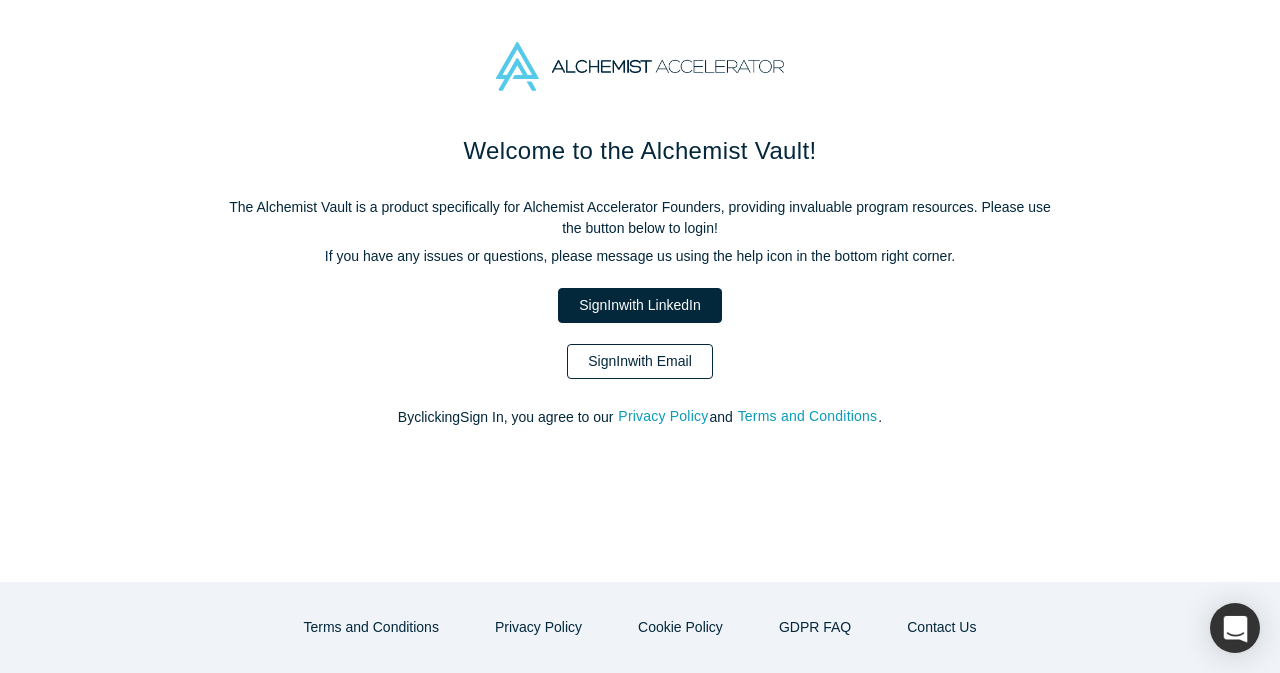 scroll, scrollTop: 0, scrollLeft: 0, axis: both 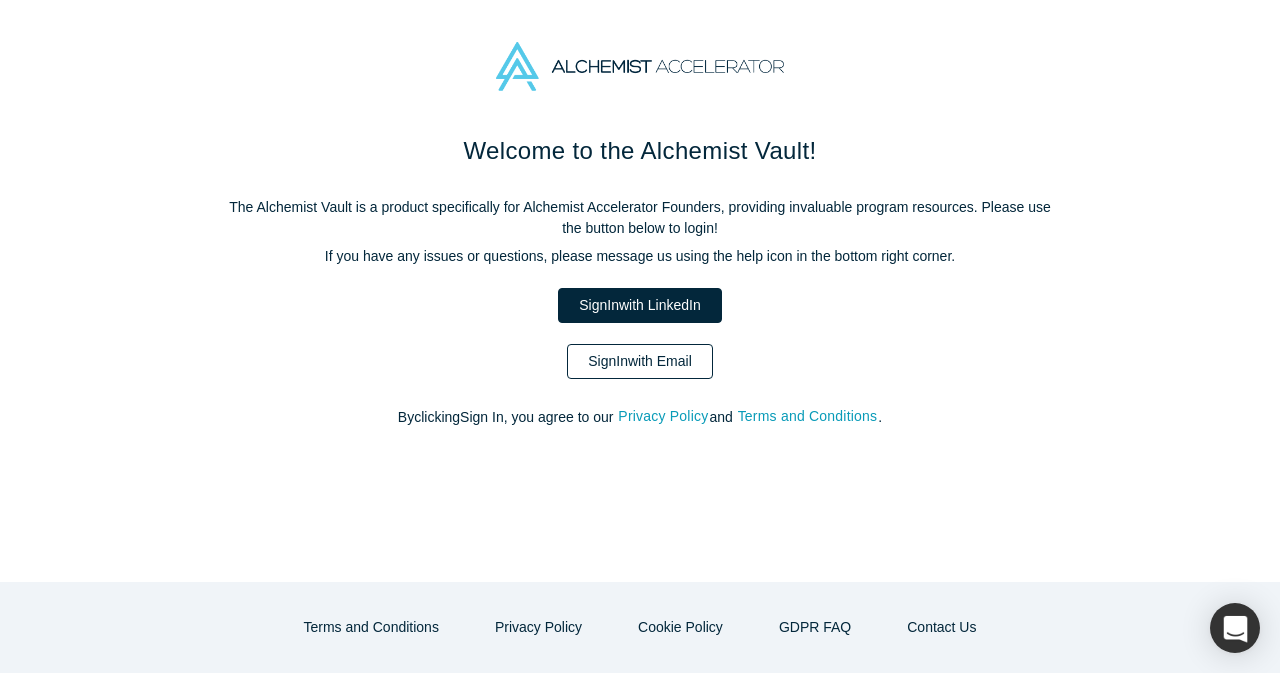 click on "Sign  In  with Email" at bounding box center (640, 361) 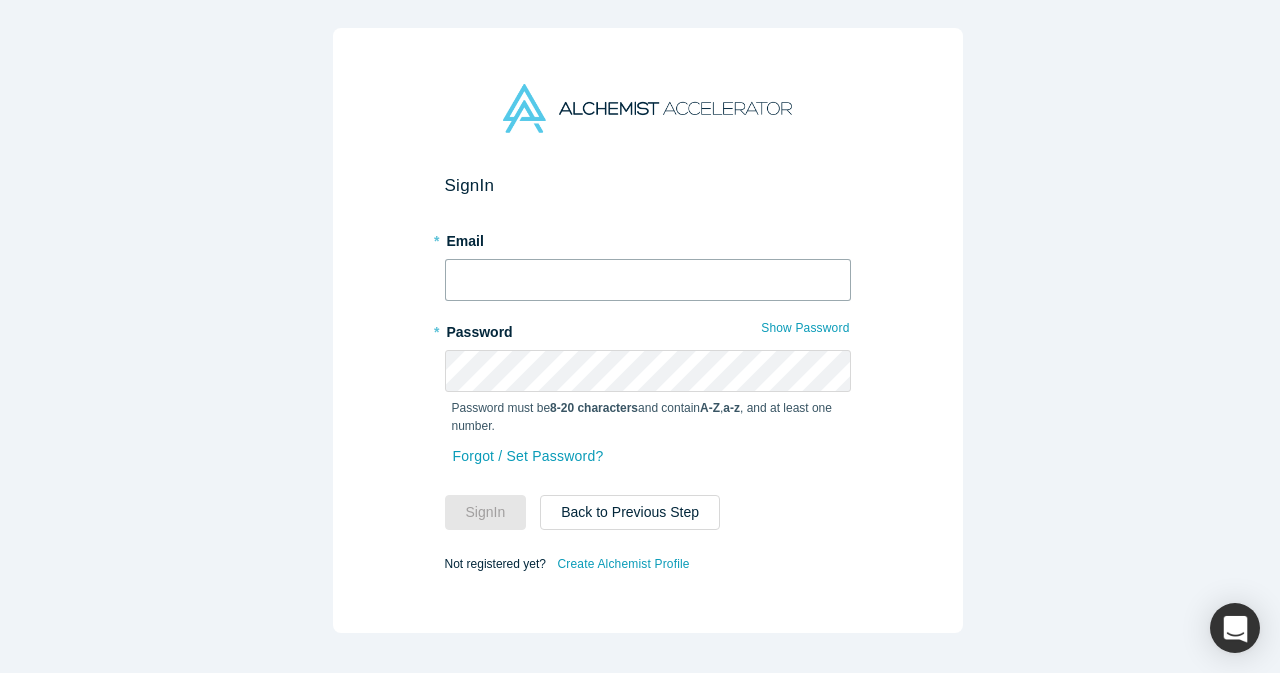 click at bounding box center [648, 280] 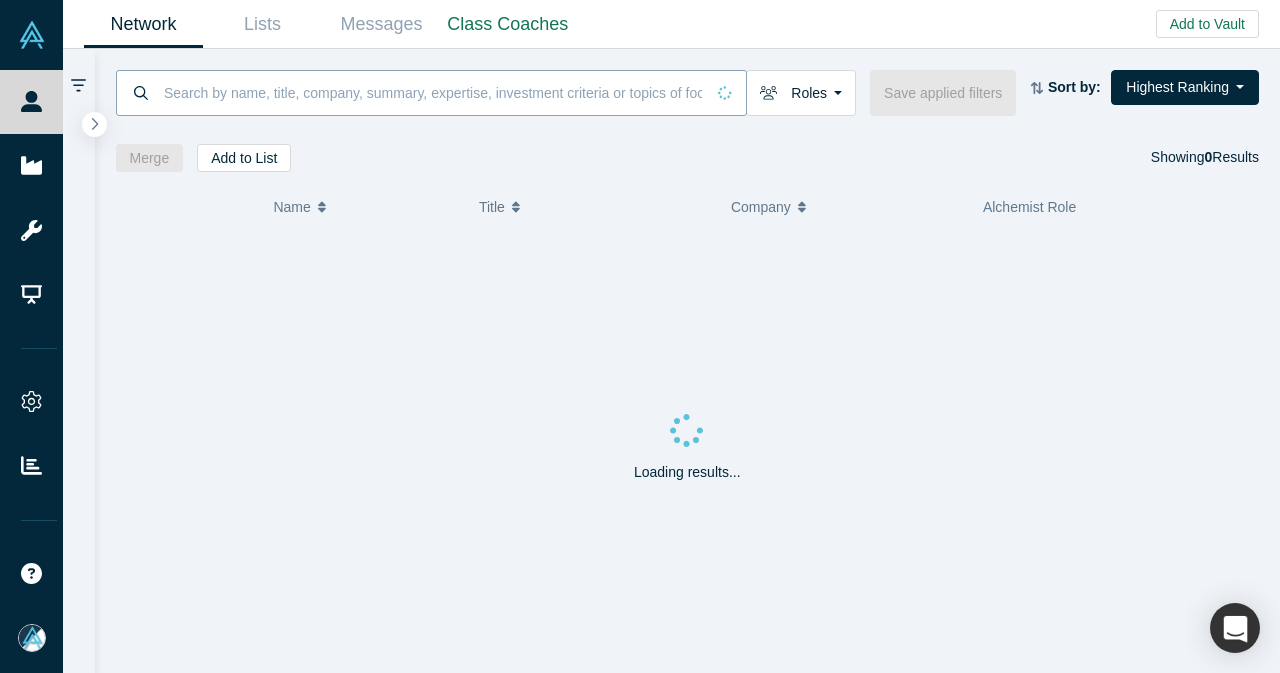 click at bounding box center [433, 92] 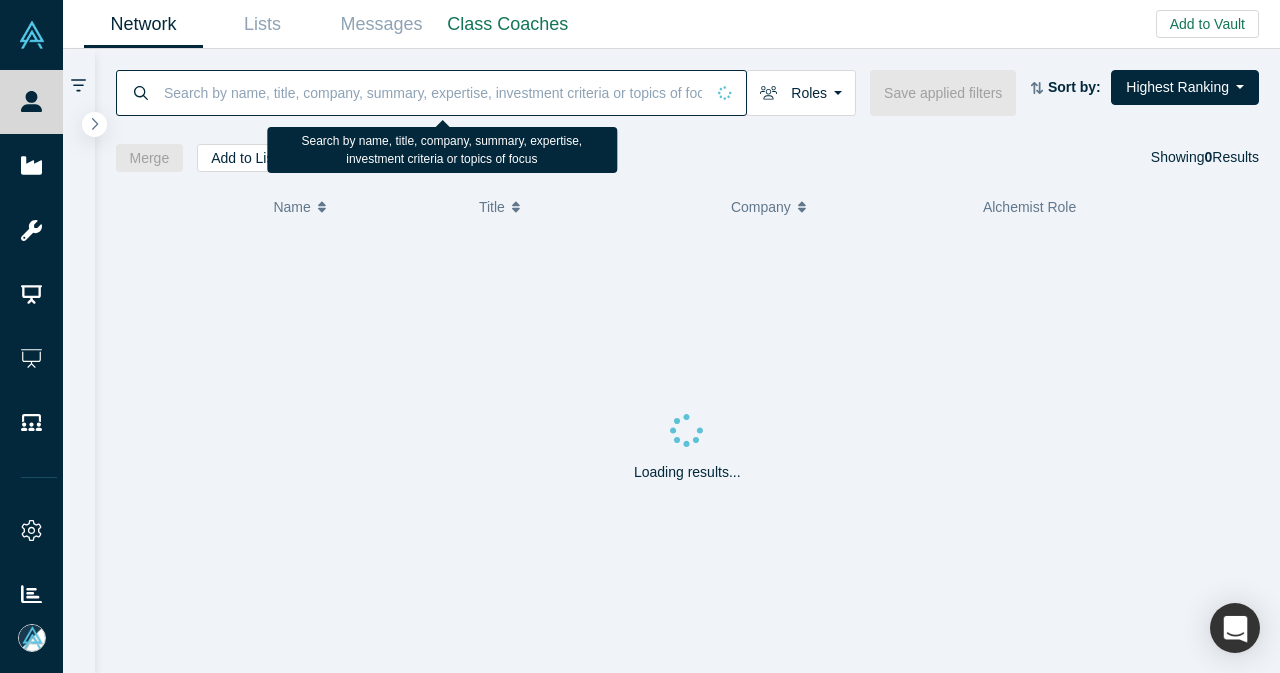 paste on "[EMAIL]" 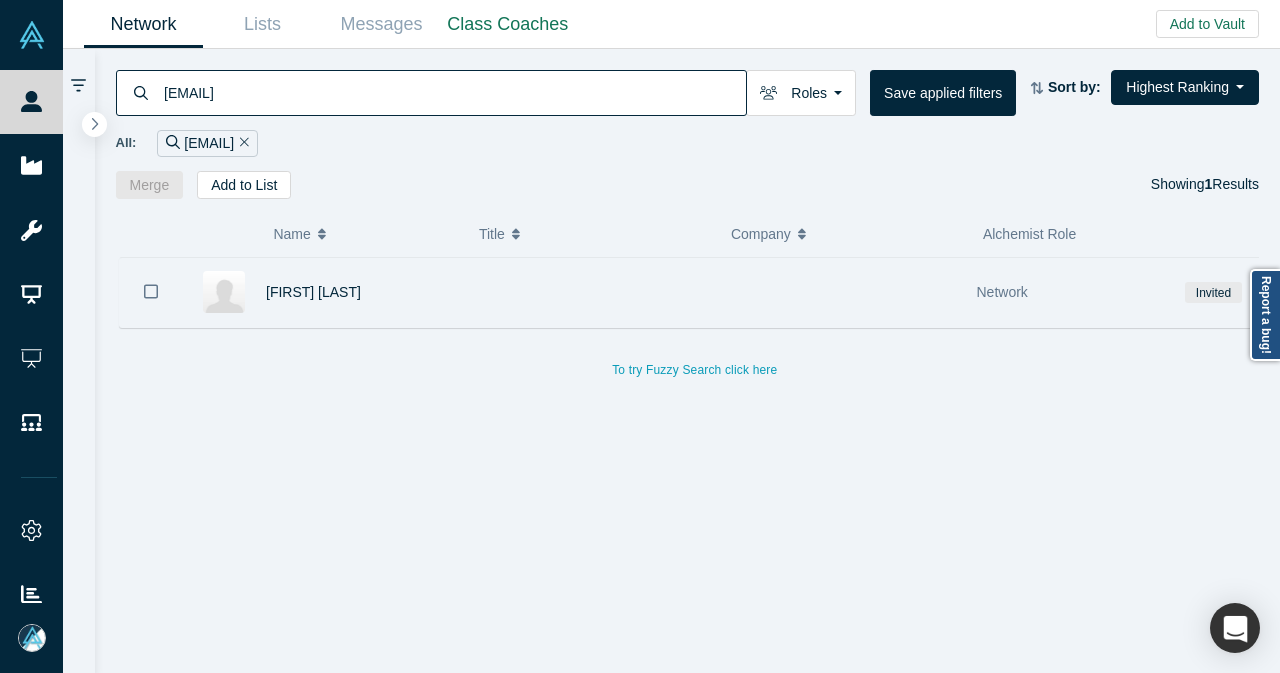 click on "[FIRST] [LAST]" at bounding box center (322, 292) 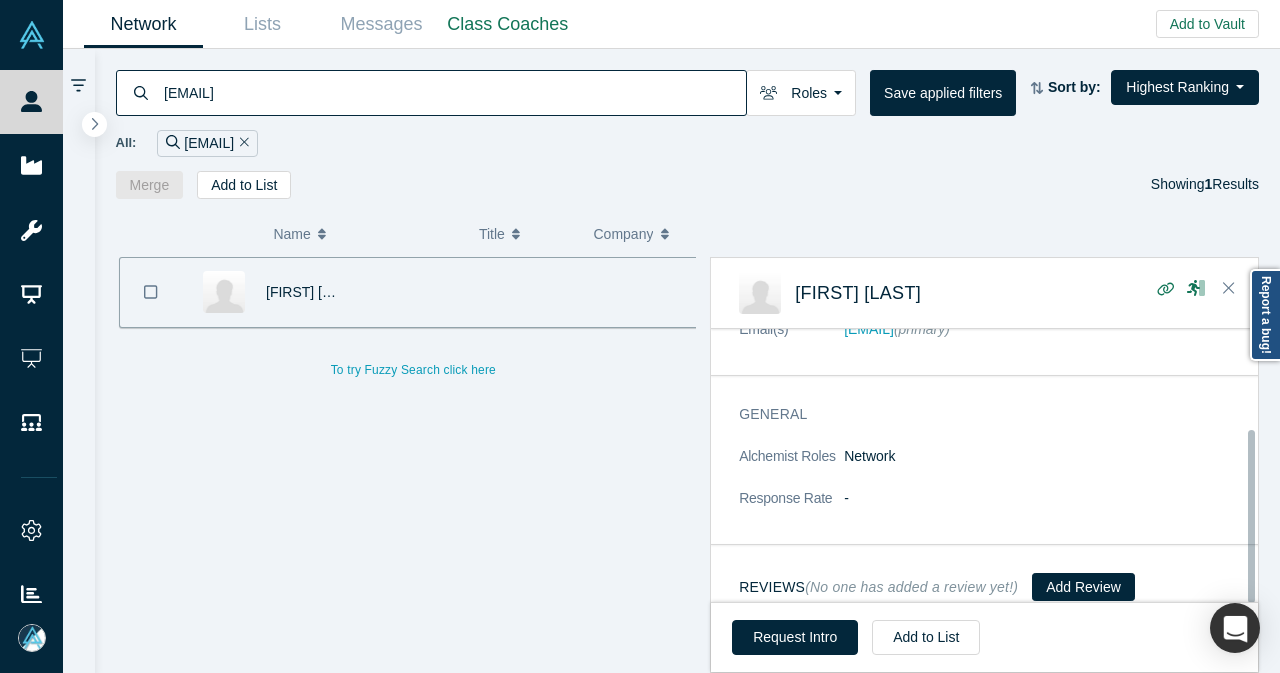 scroll, scrollTop: 158, scrollLeft: 0, axis: vertical 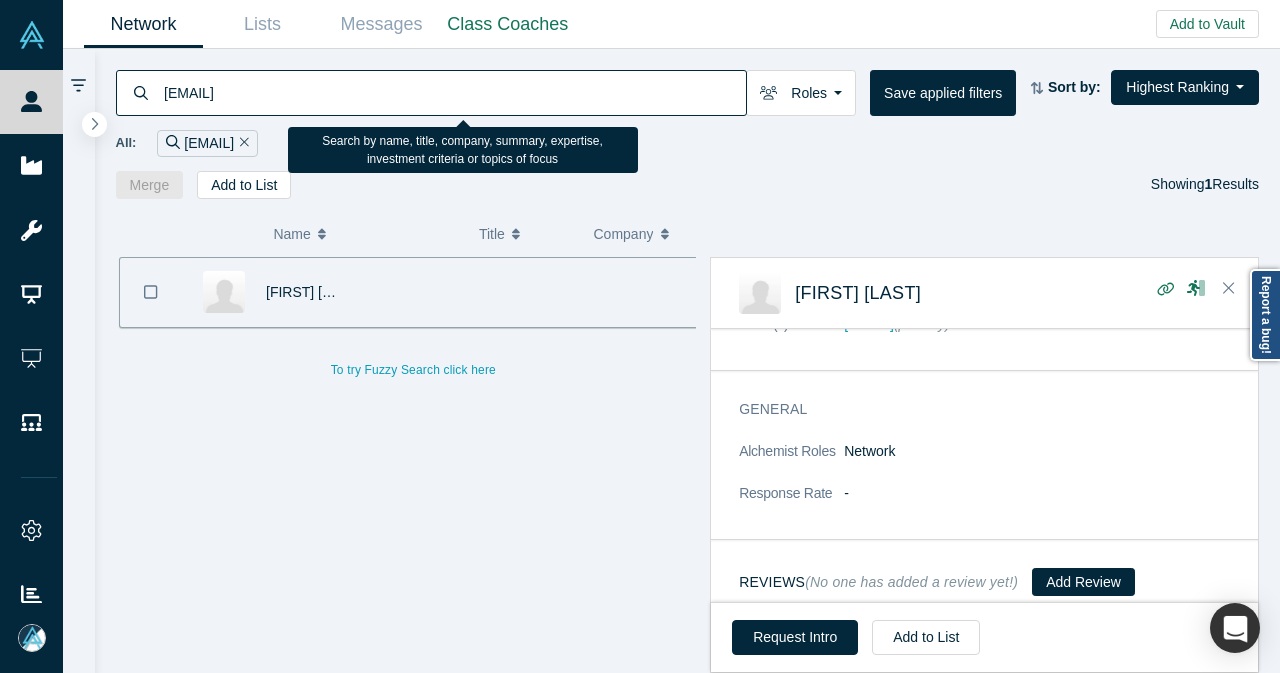 drag, startPoint x: 210, startPoint y: 99, endPoint x: 336, endPoint y: 95, distance: 126.06348 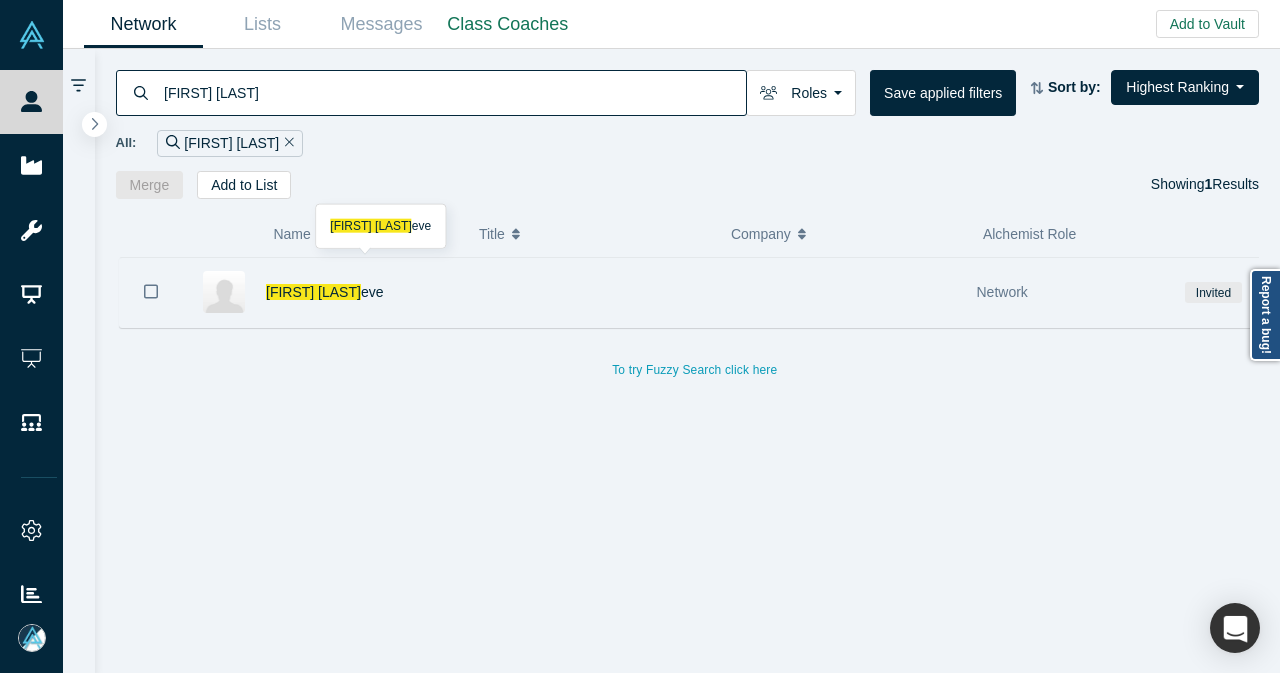 click on "[FIRST] [LAST]" at bounding box center (359, 292) 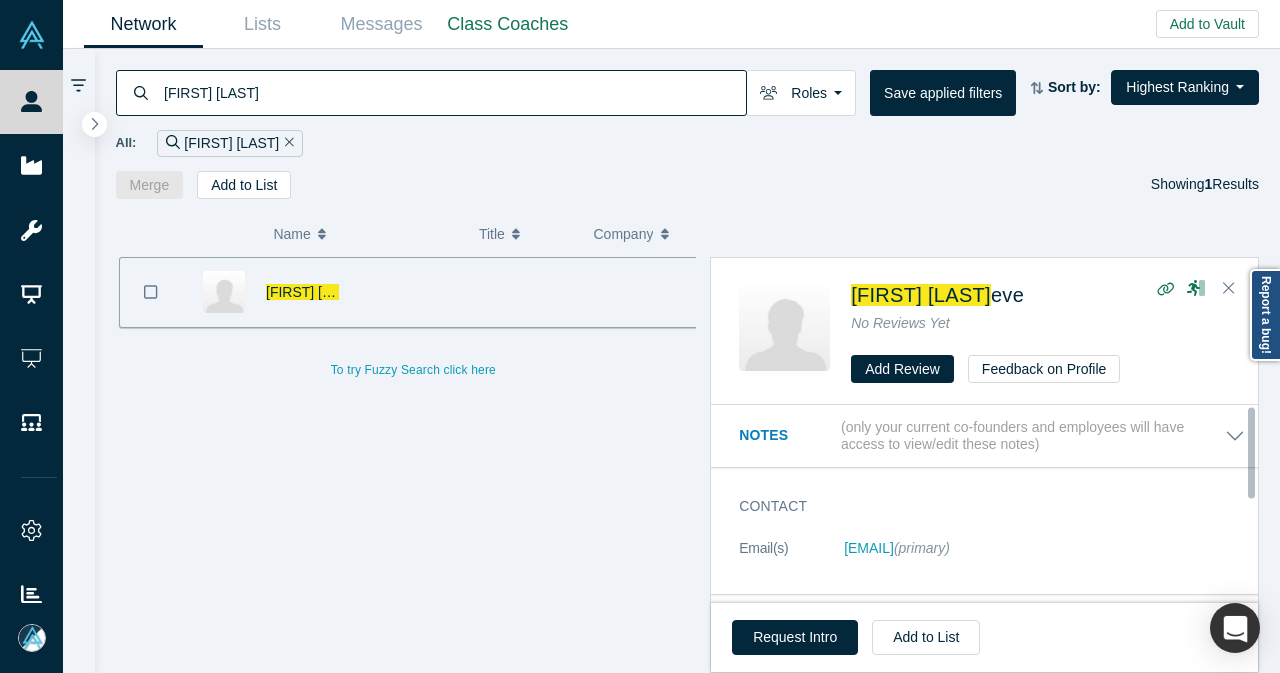 scroll, scrollTop: 158, scrollLeft: 0, axis: vertical 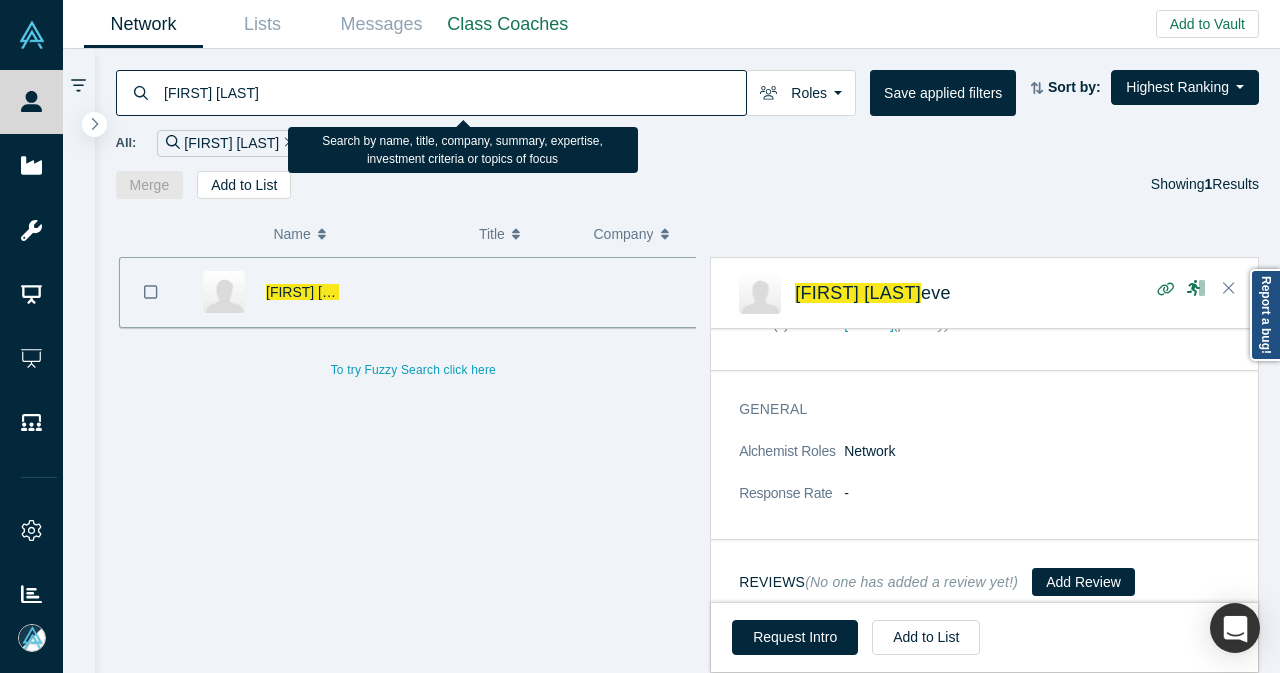 drag, startPoint x: 334, startPoint y: 94, endPoint x: 134, endPoint y: 115, distance: 201.09947 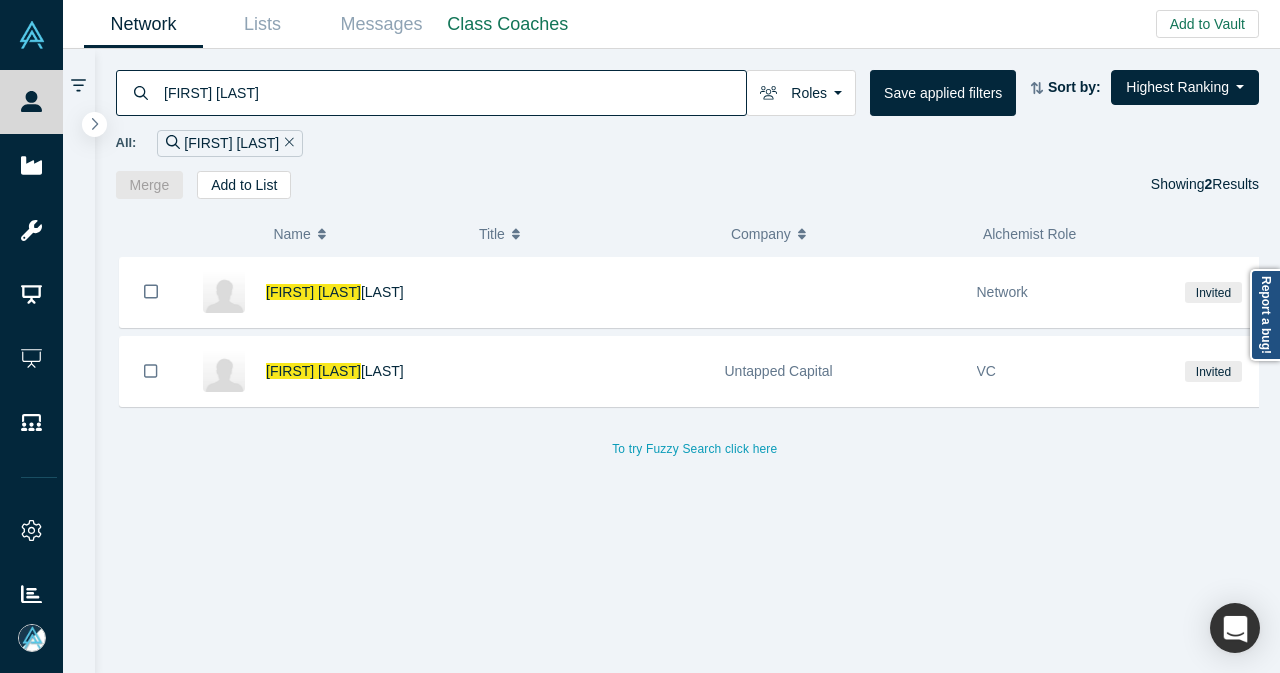 type on "[FIRST] [LAST]" 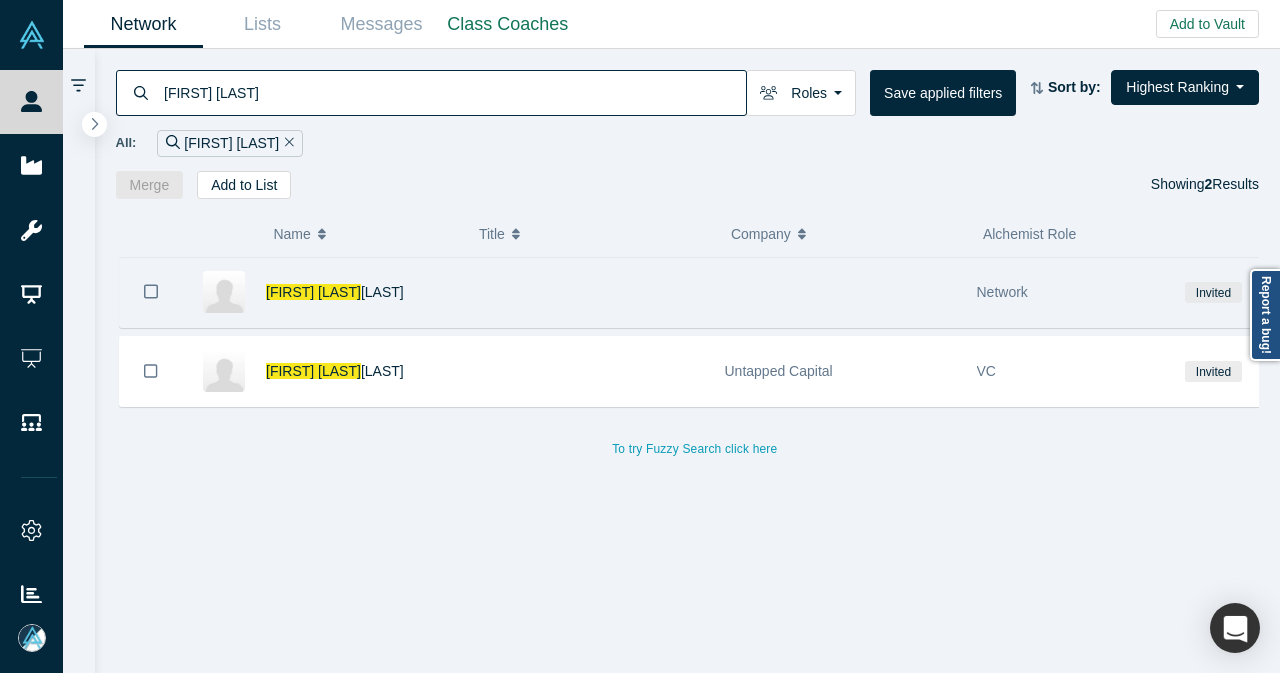 click at bounding box center (588, 292) 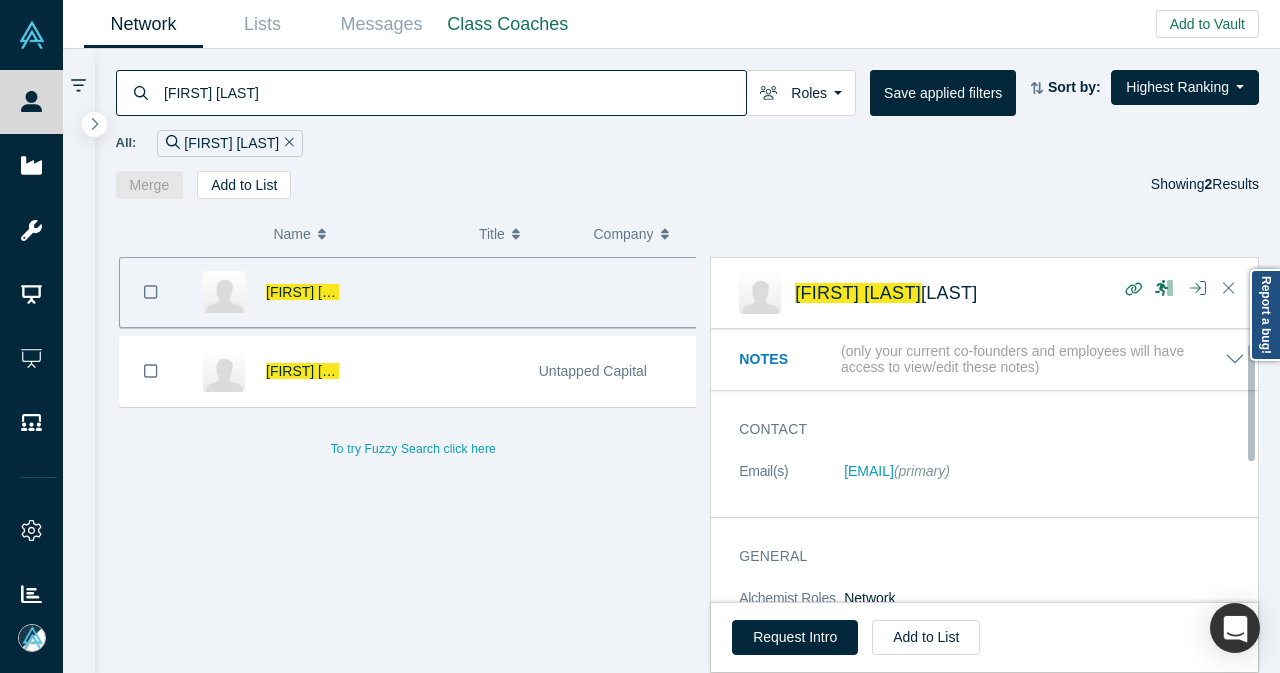 scroll, scrollTop: 158, scrollLeft: 0, axis: vertical 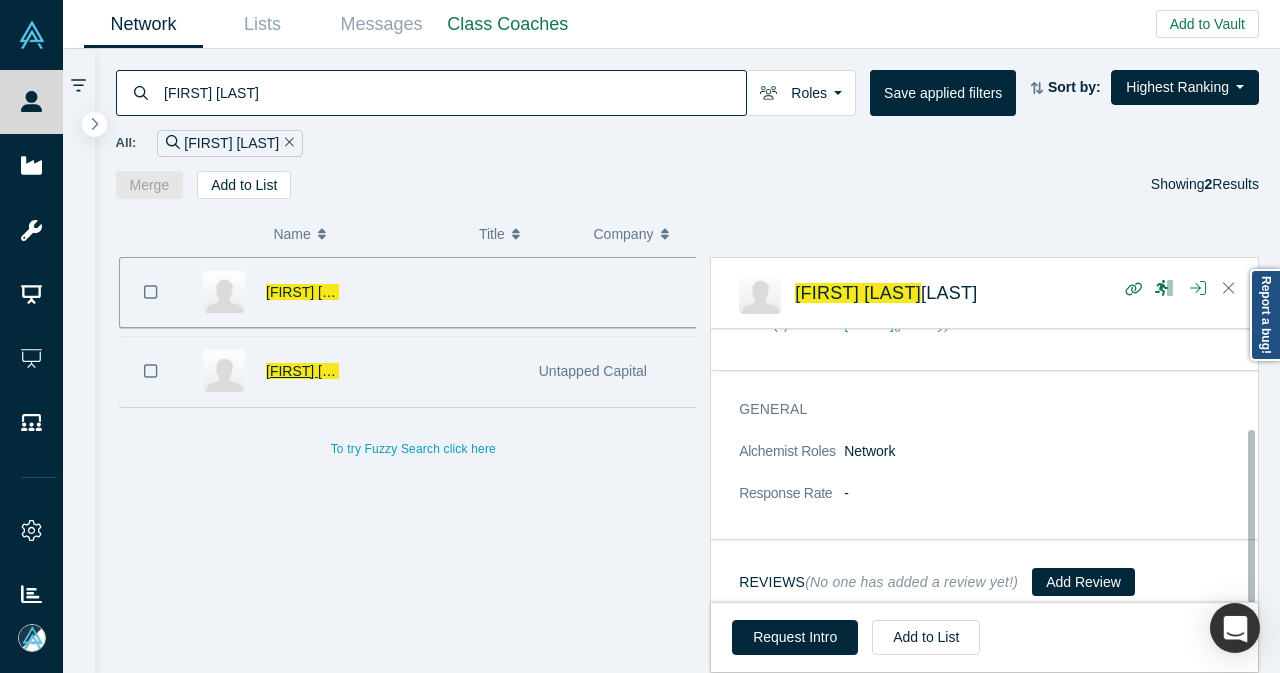 click on "[LAST]" at bounding box center (382, 371) 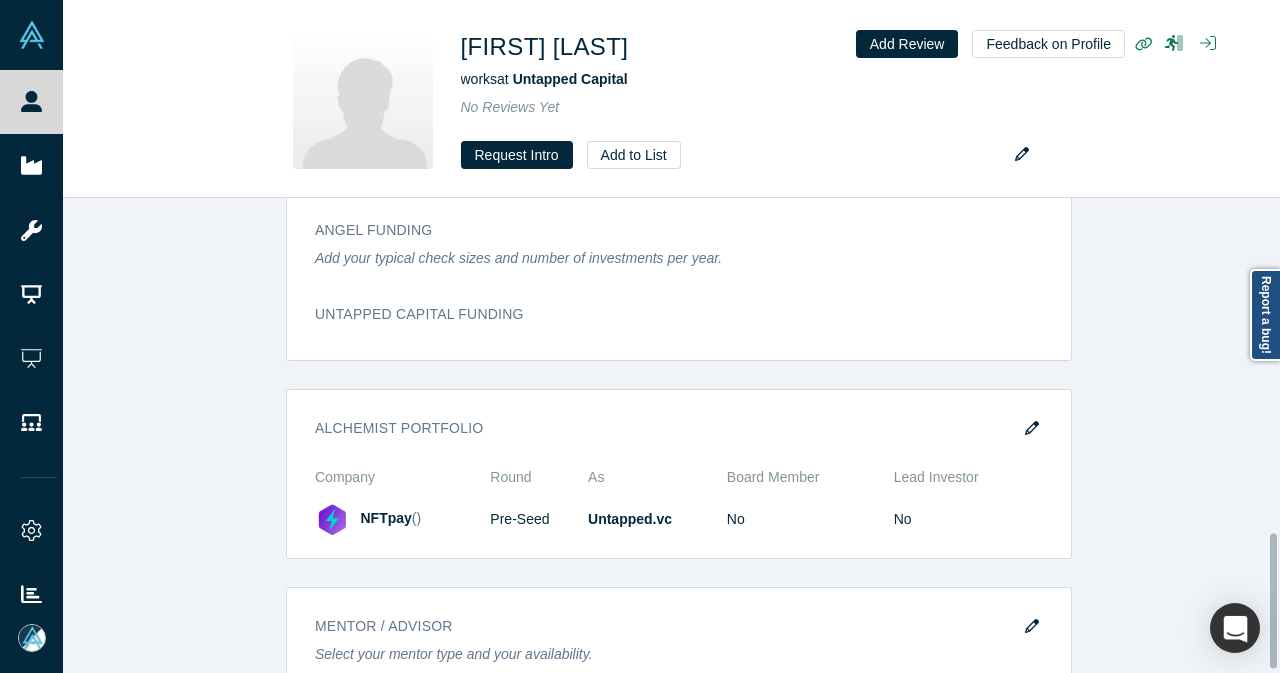 scroll, scrollTop: 1186, scrollLeft: 0, axis: vertical 